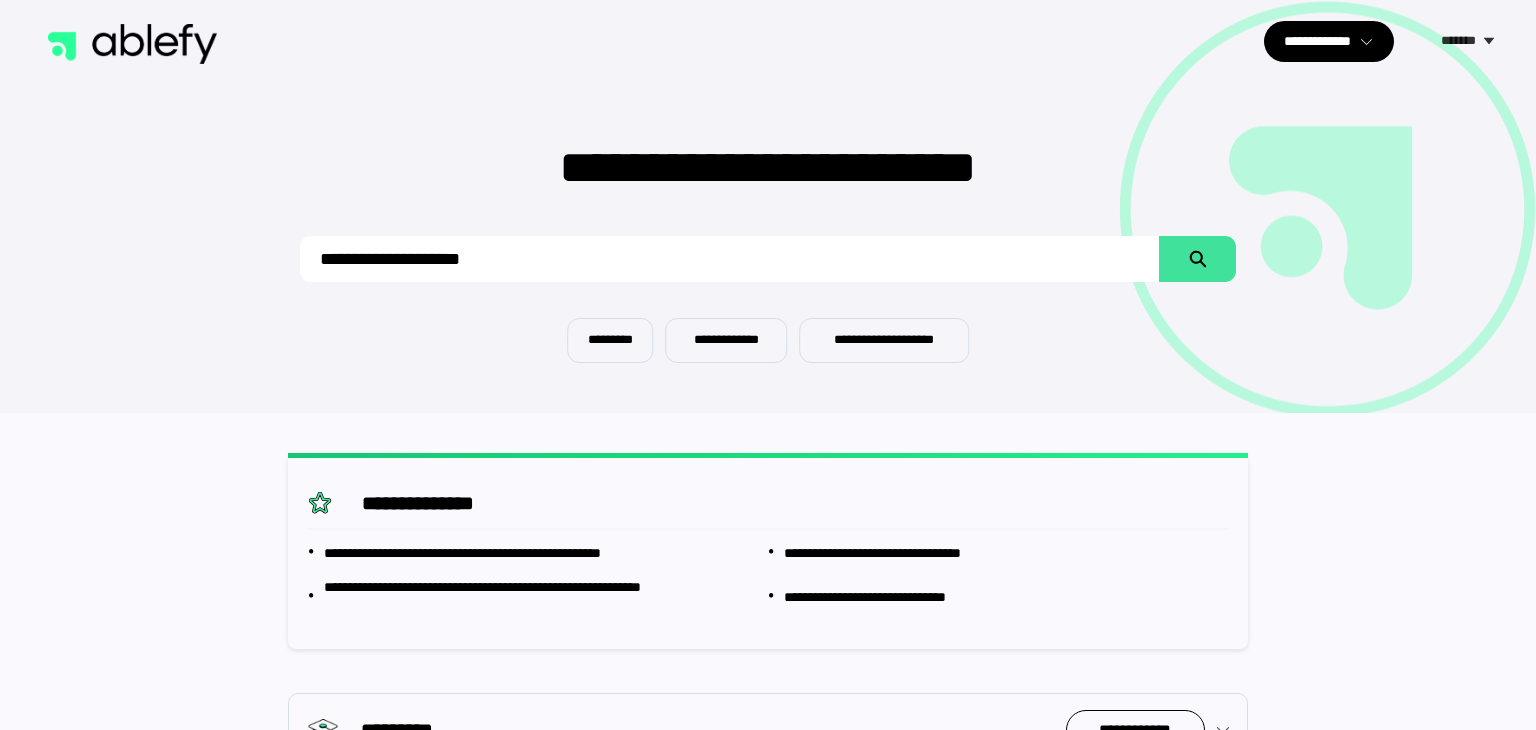 scroll, scrollTop: 0, scrollLeft: 0, axis: both 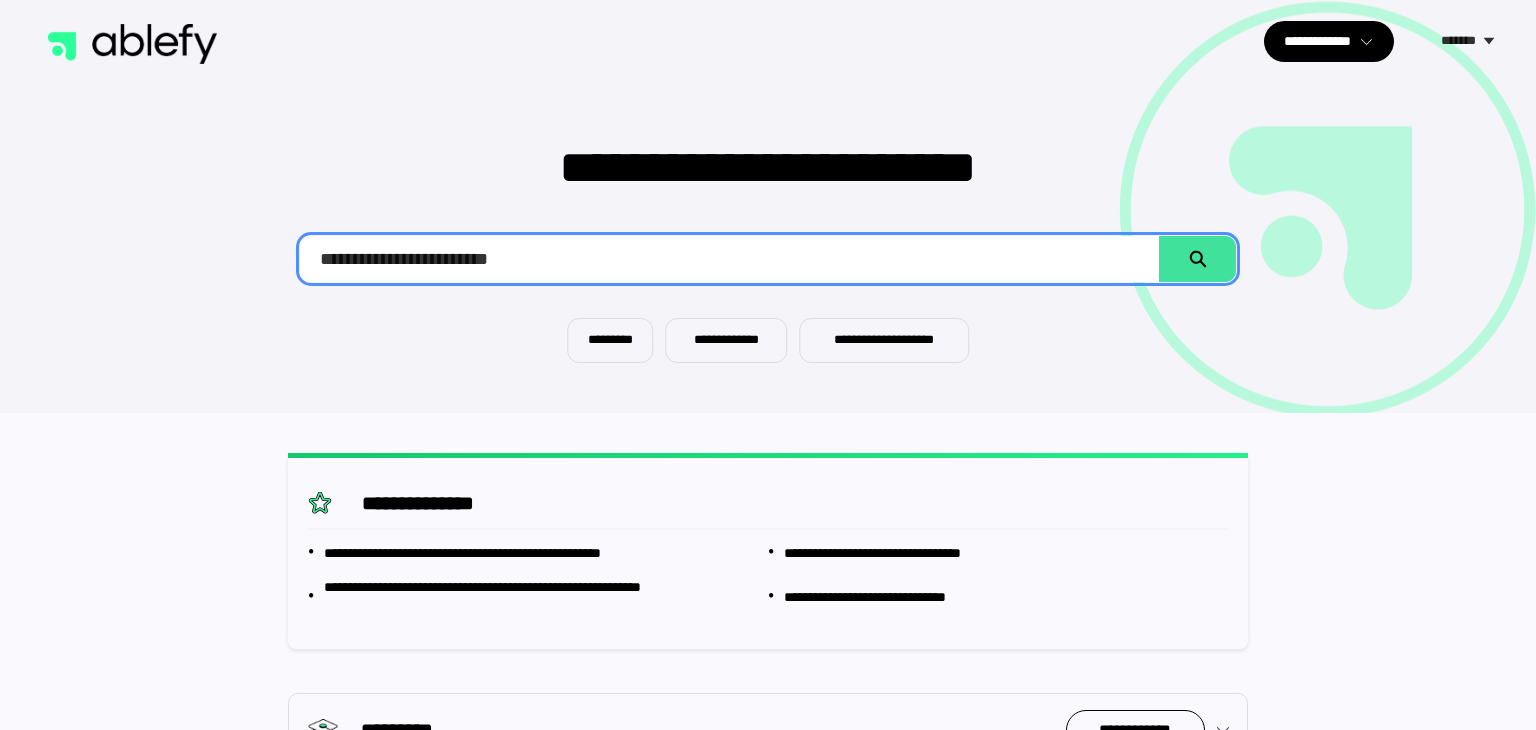 type on "**********" 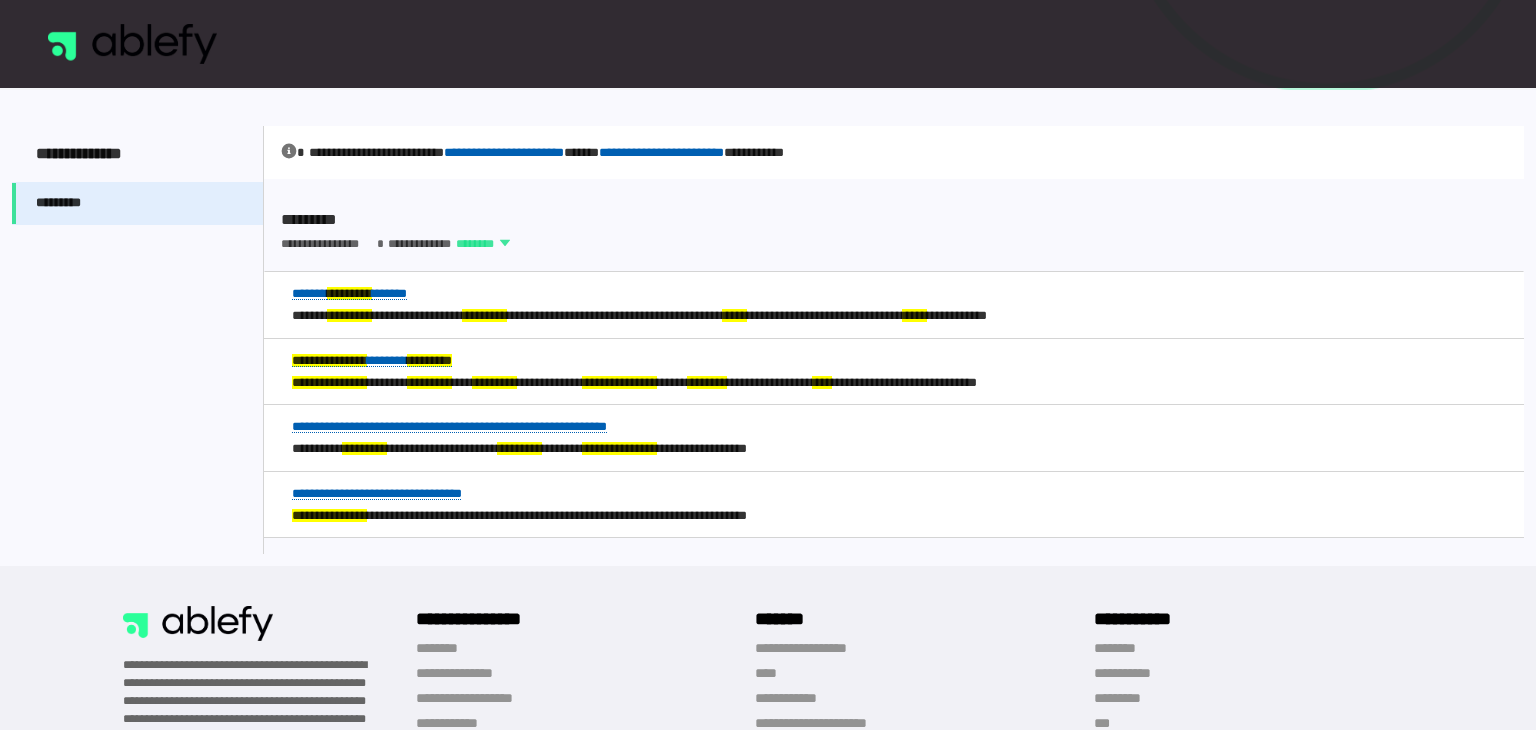 scroll, scrollTop: 324, scrollLeft: 0, axis: vertical 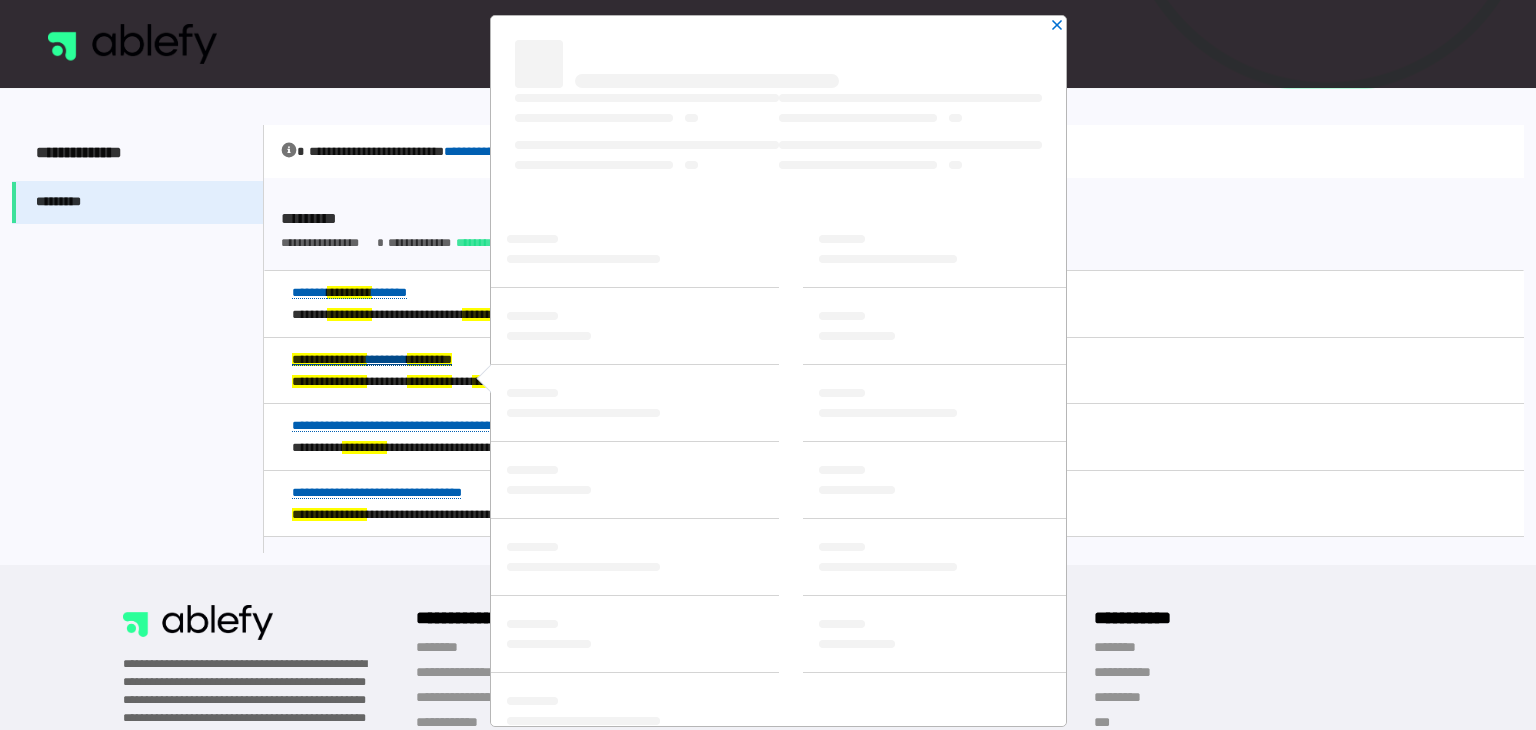 click on "**********" at bounding box center [372, 359] 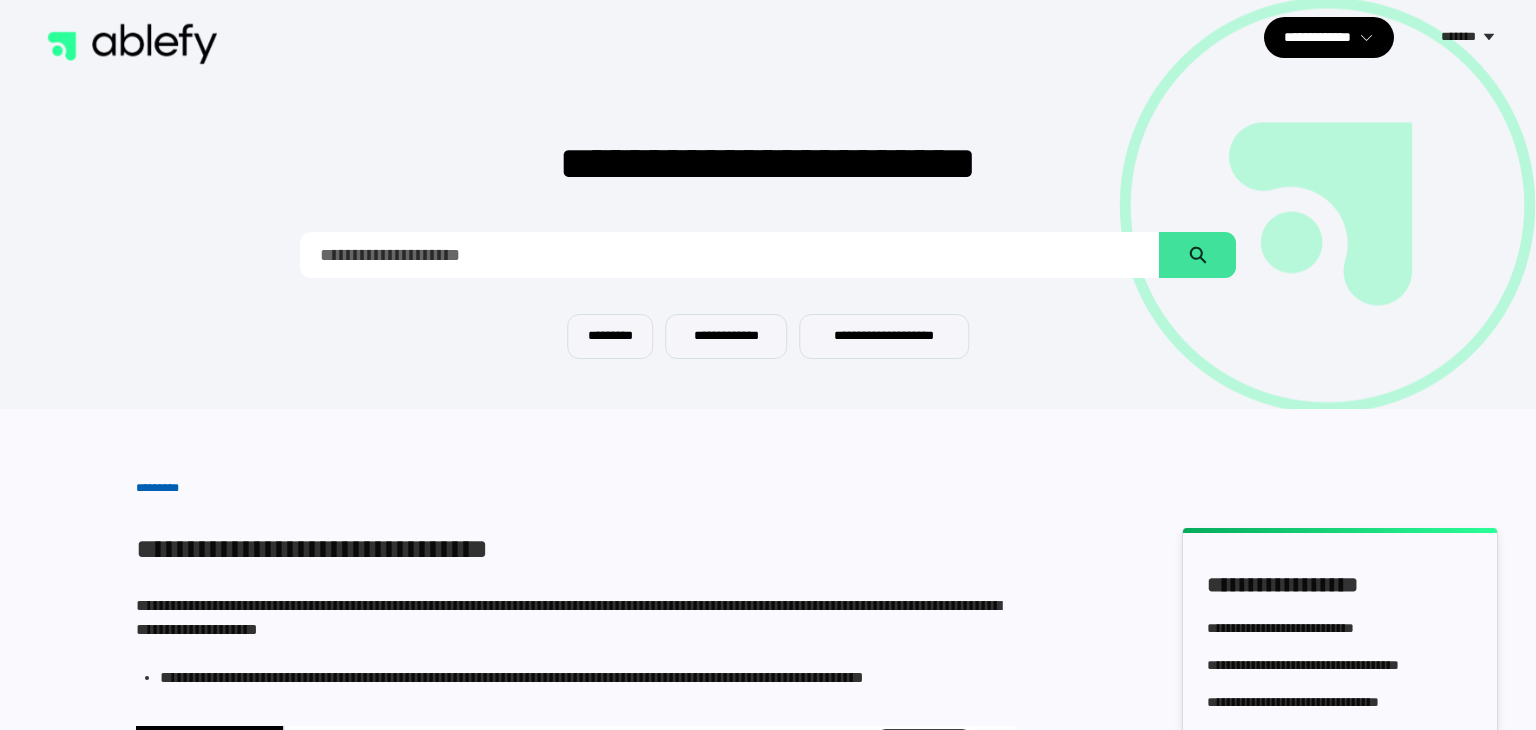 scroll, scrollTop: 0, scrollLeft: 0, axis: both 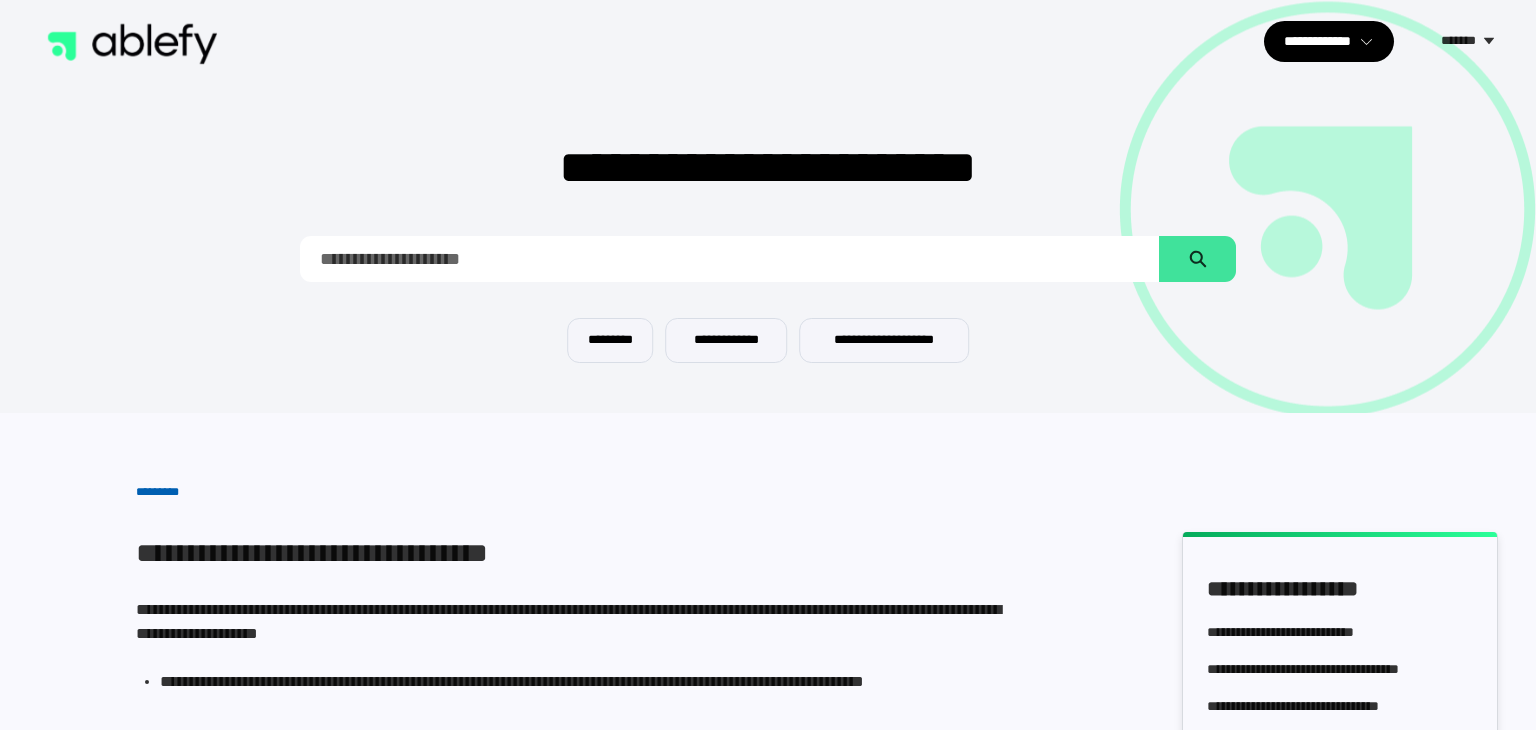 click at bounding box center [730, 259] 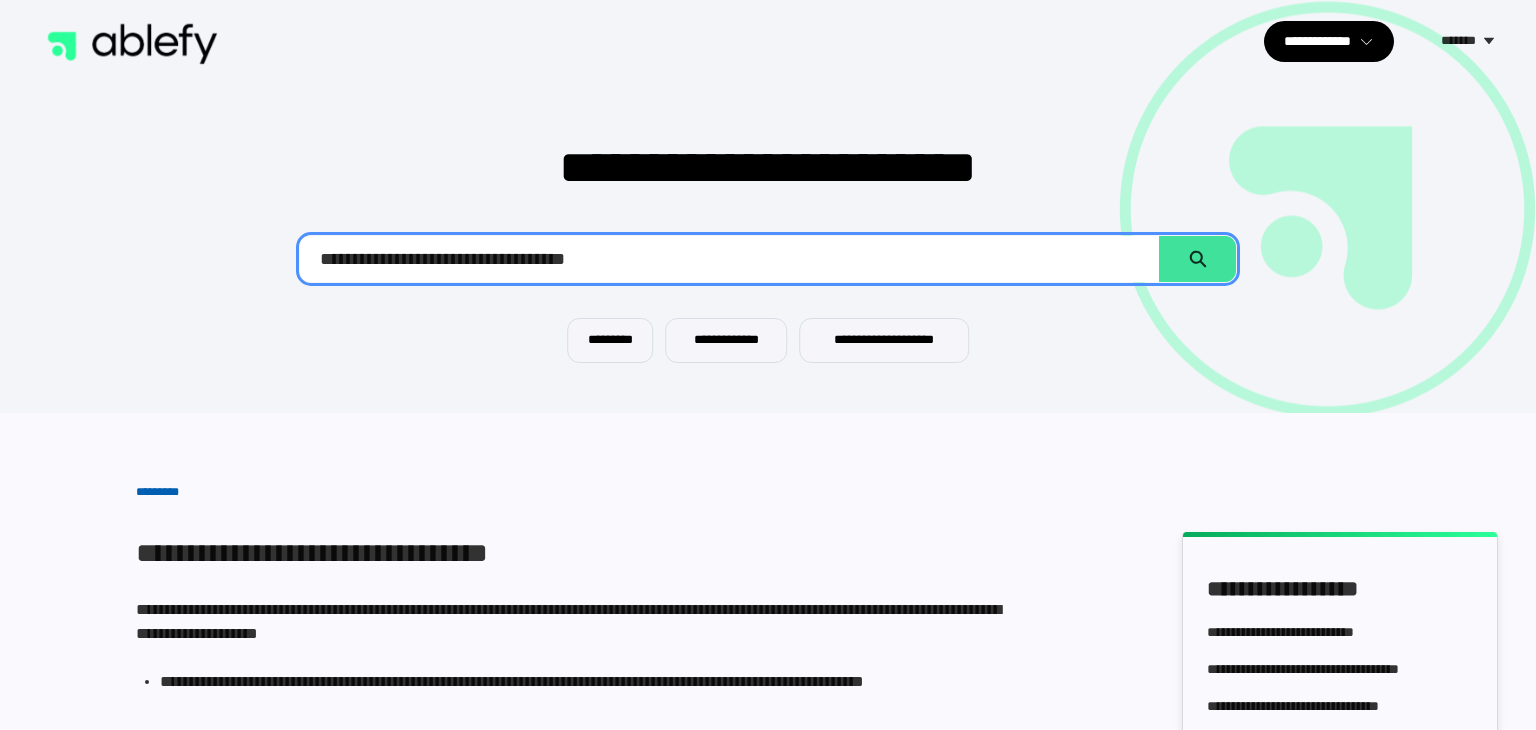 type on "**********" 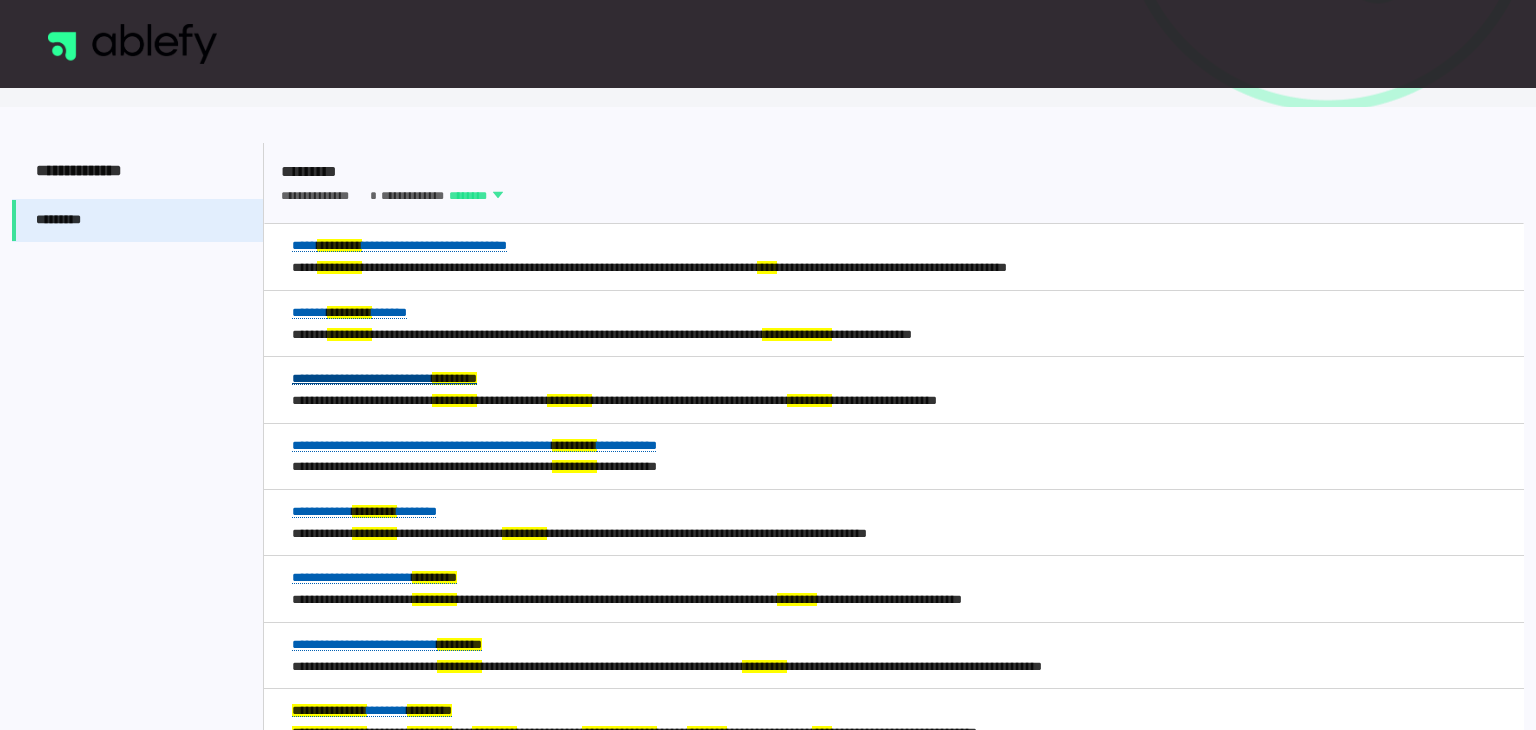 scroll, scrollTop: 305, scrollLeft: 0, axis: vertical 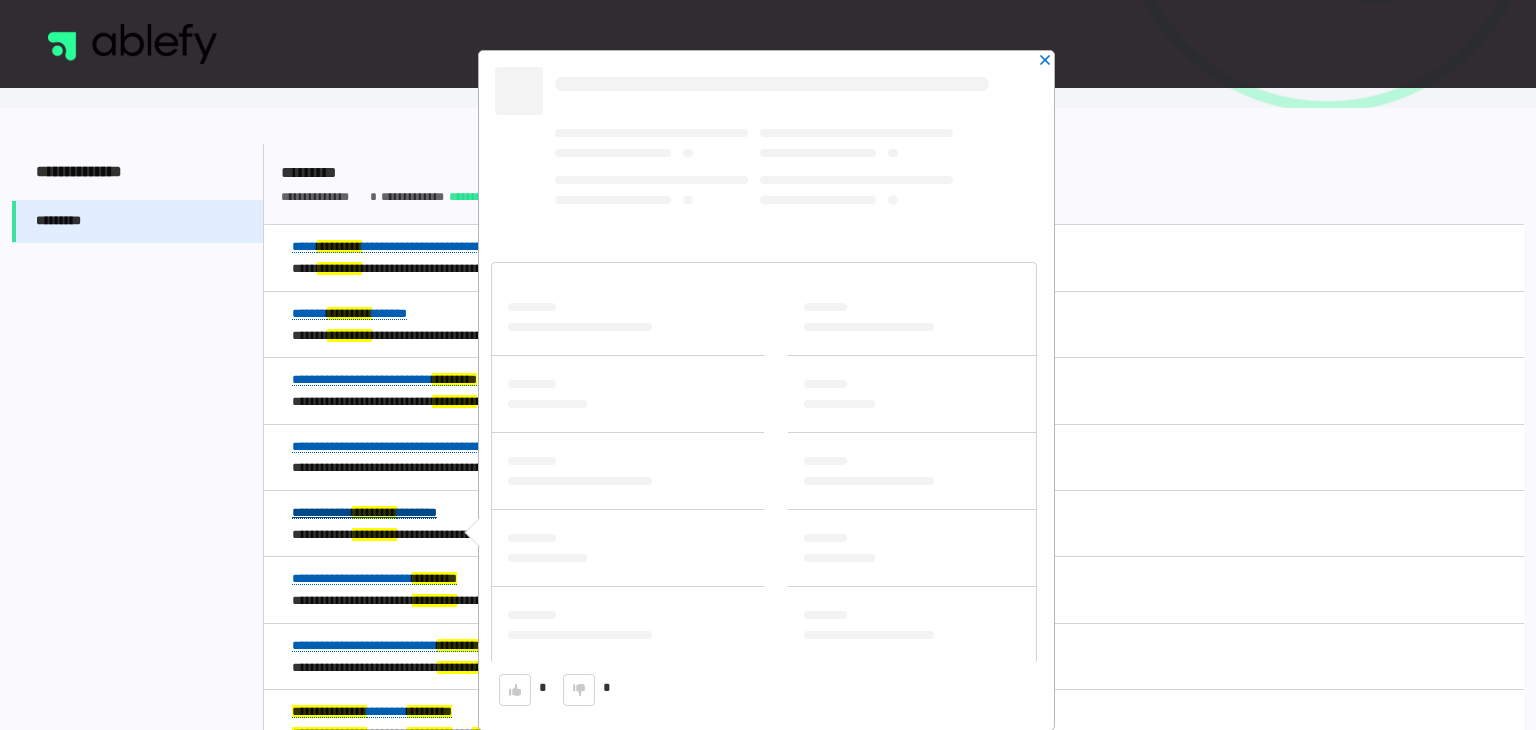 click on "**********" at bounding box center [364, 512] 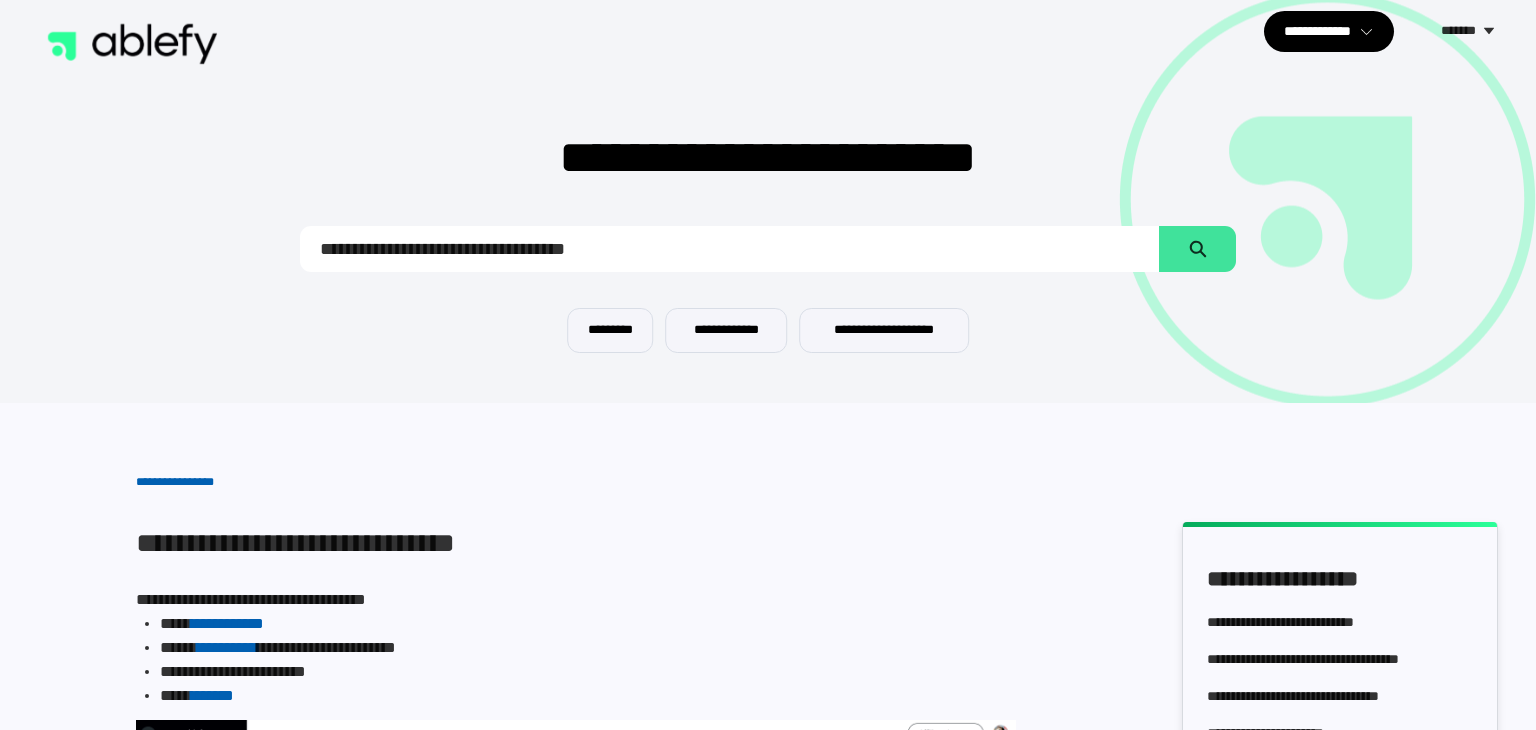 scroll, scrollTop: 0, scrollLeft: 0, axis: both 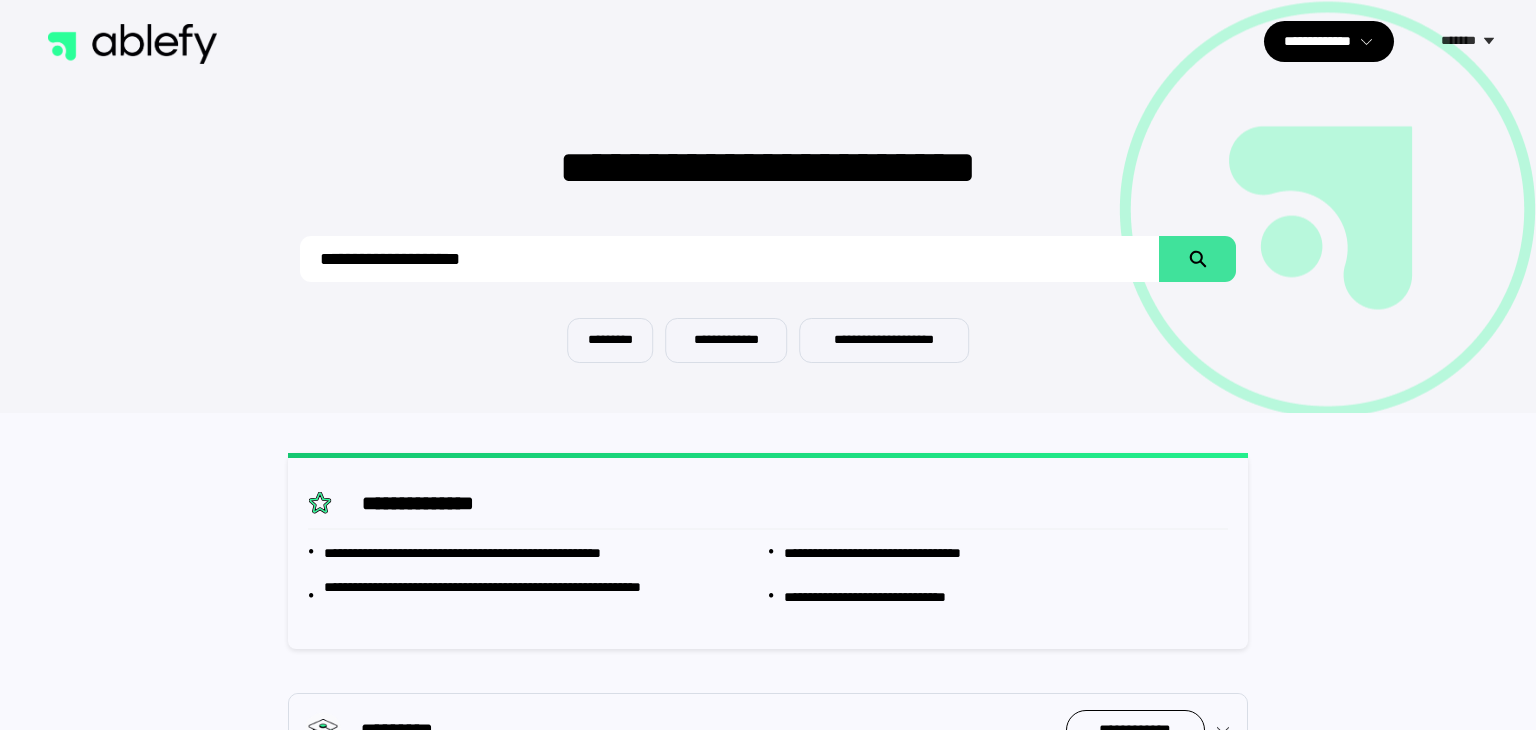 click at bounding box center [730, 259] 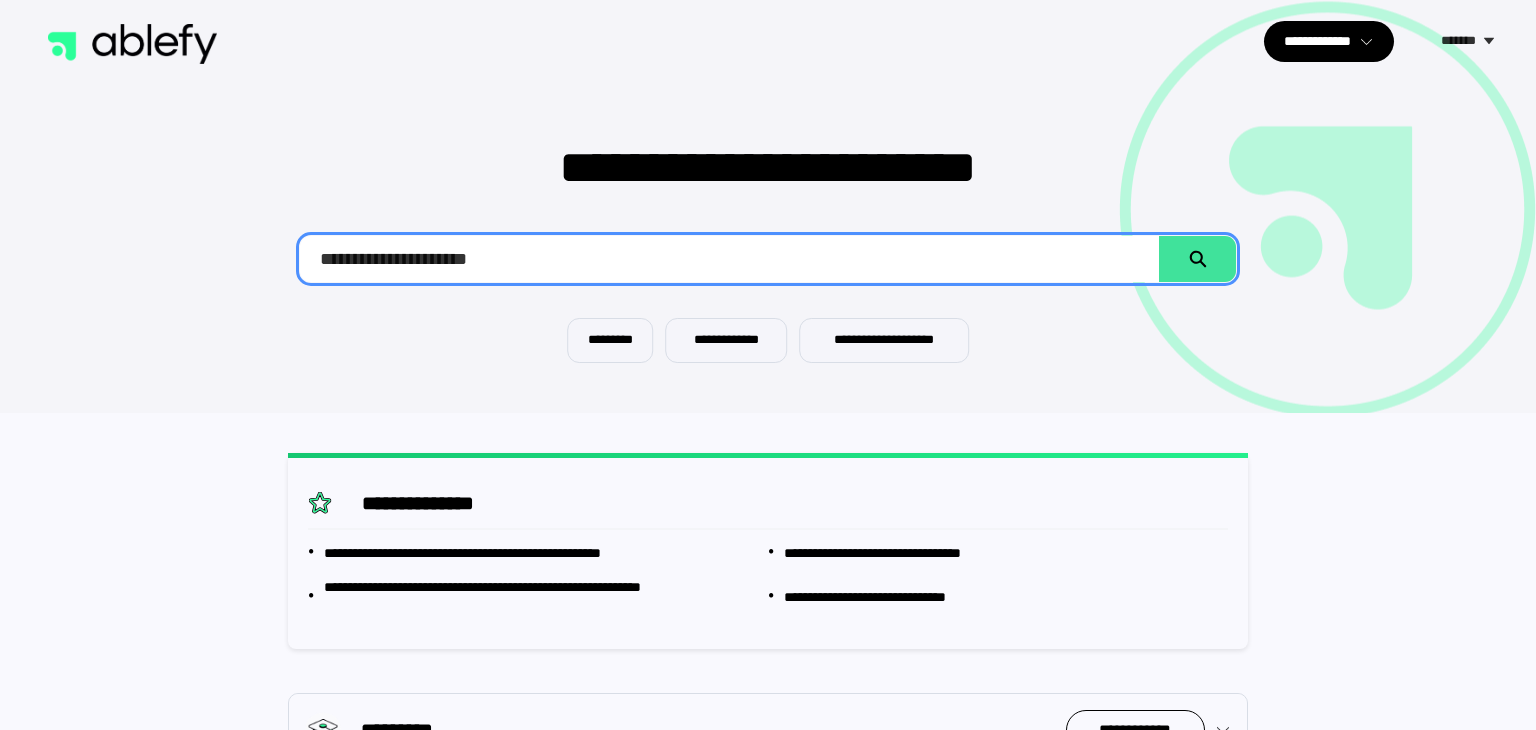 type on "**********" 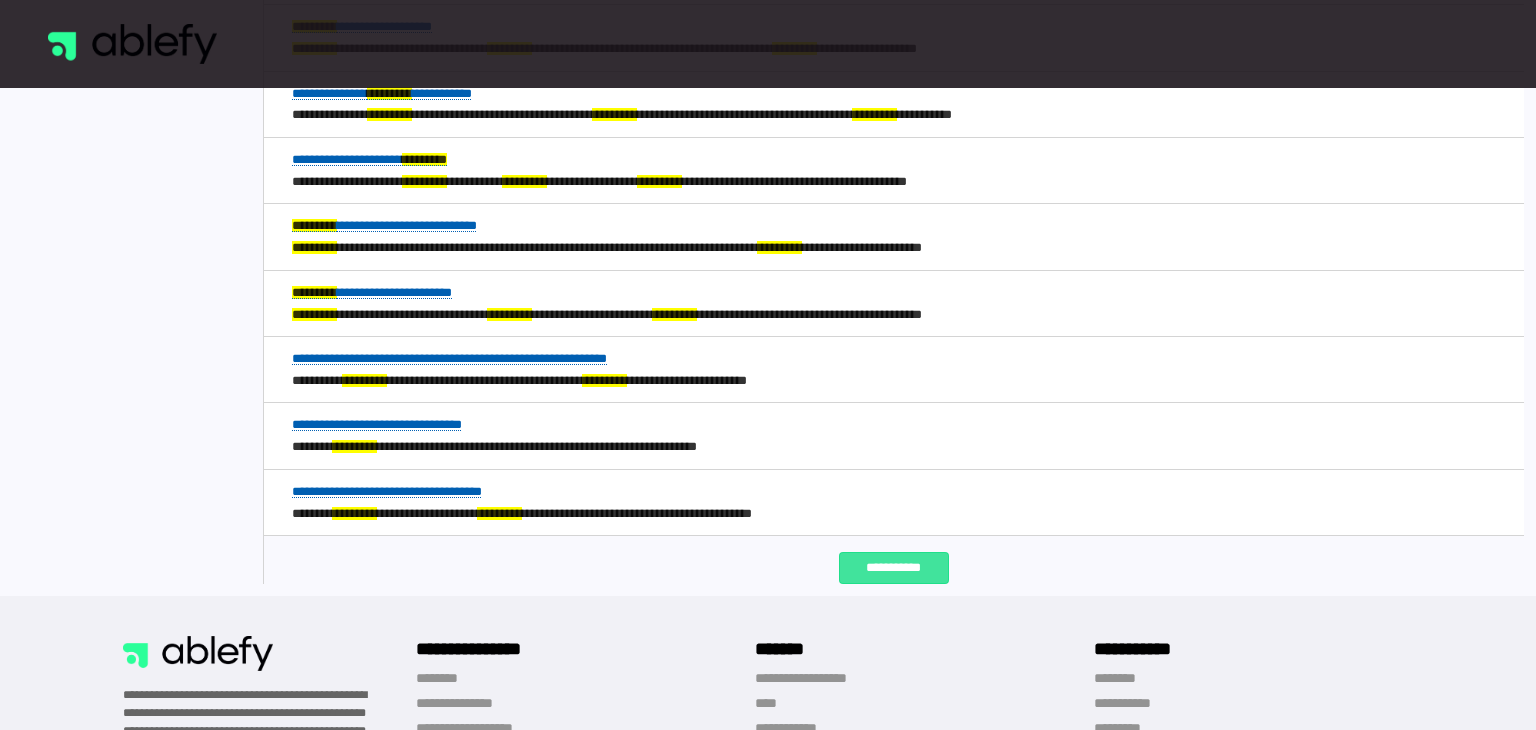 scroll, scrollTop: 0, scrollLeft: 0, axis: both 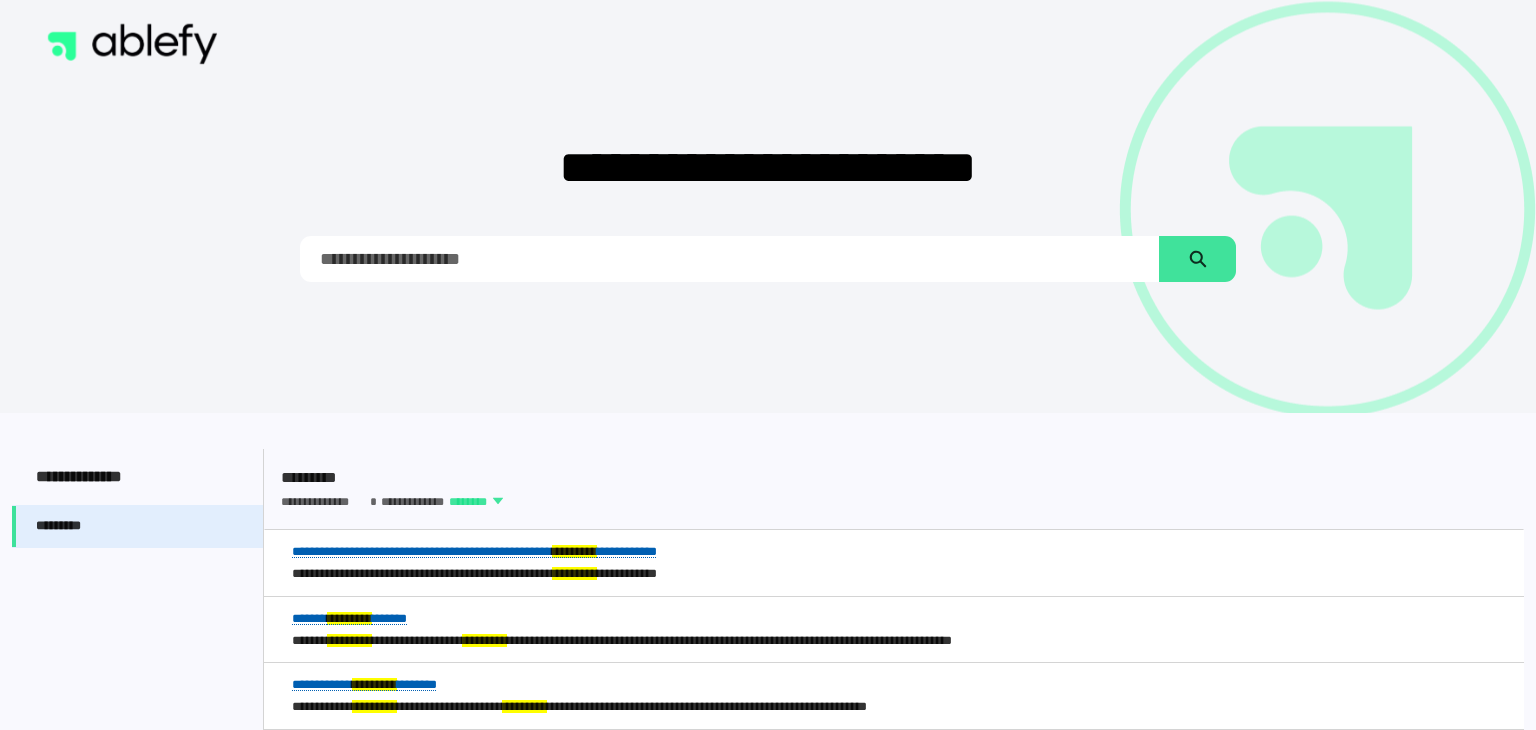 click at bounding box center [730, 259] 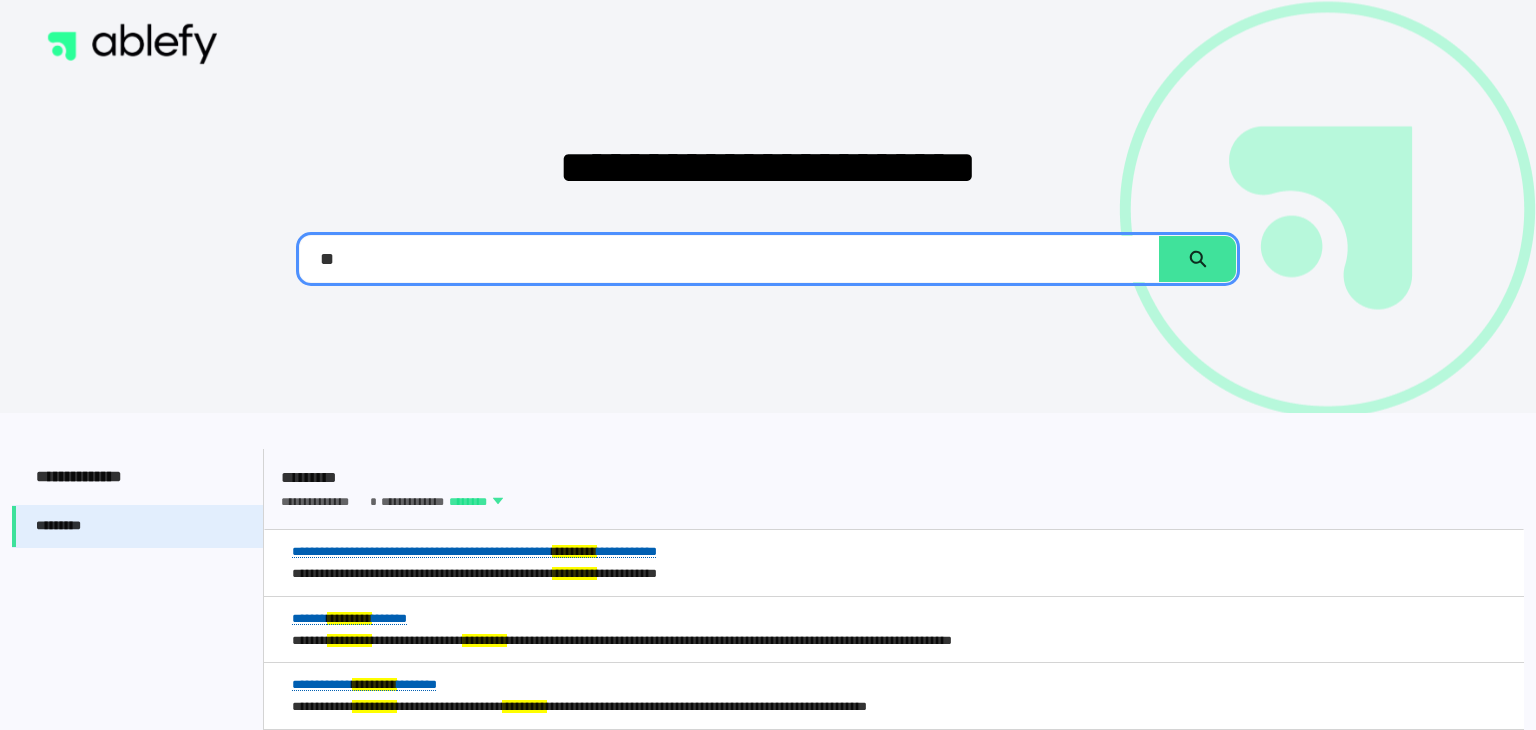 type on "*" 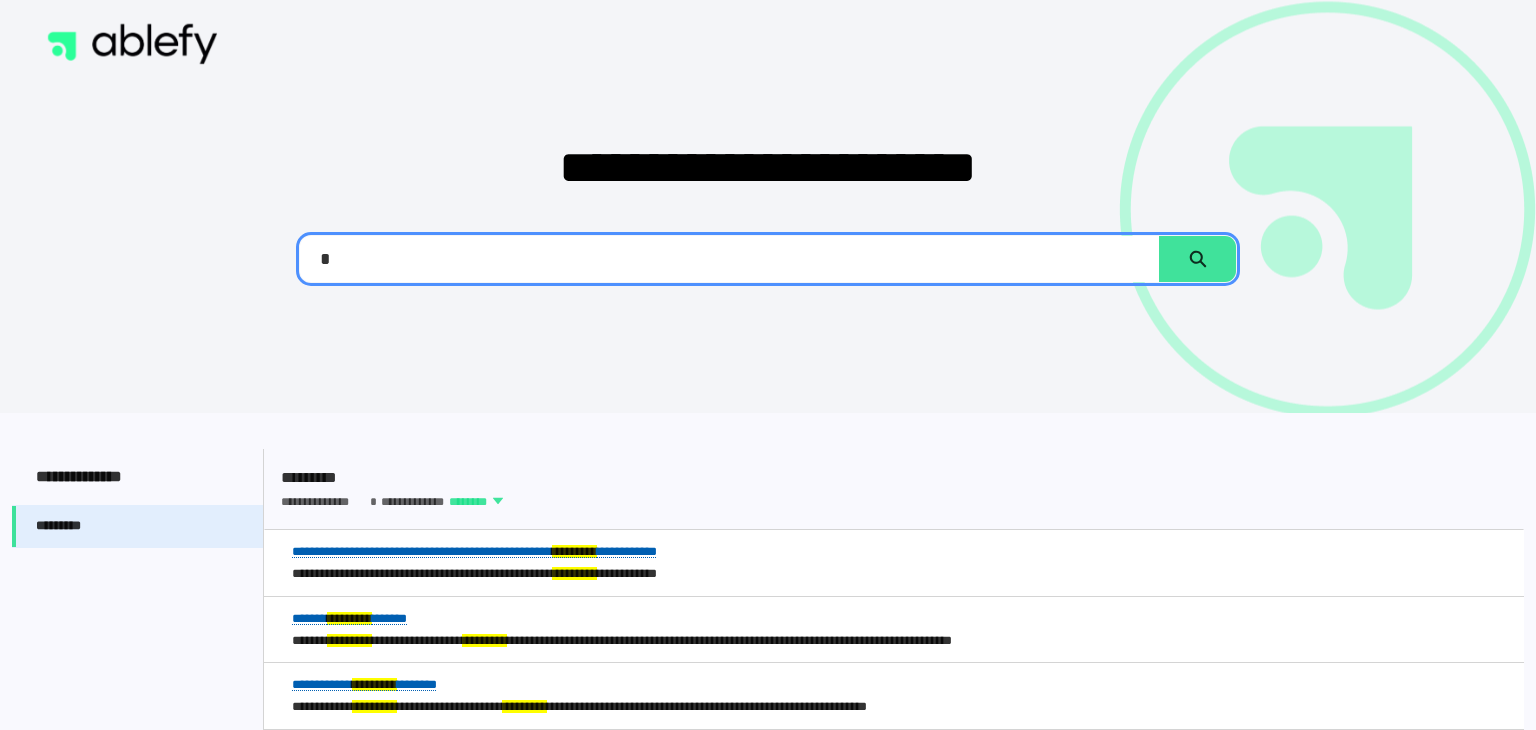 type 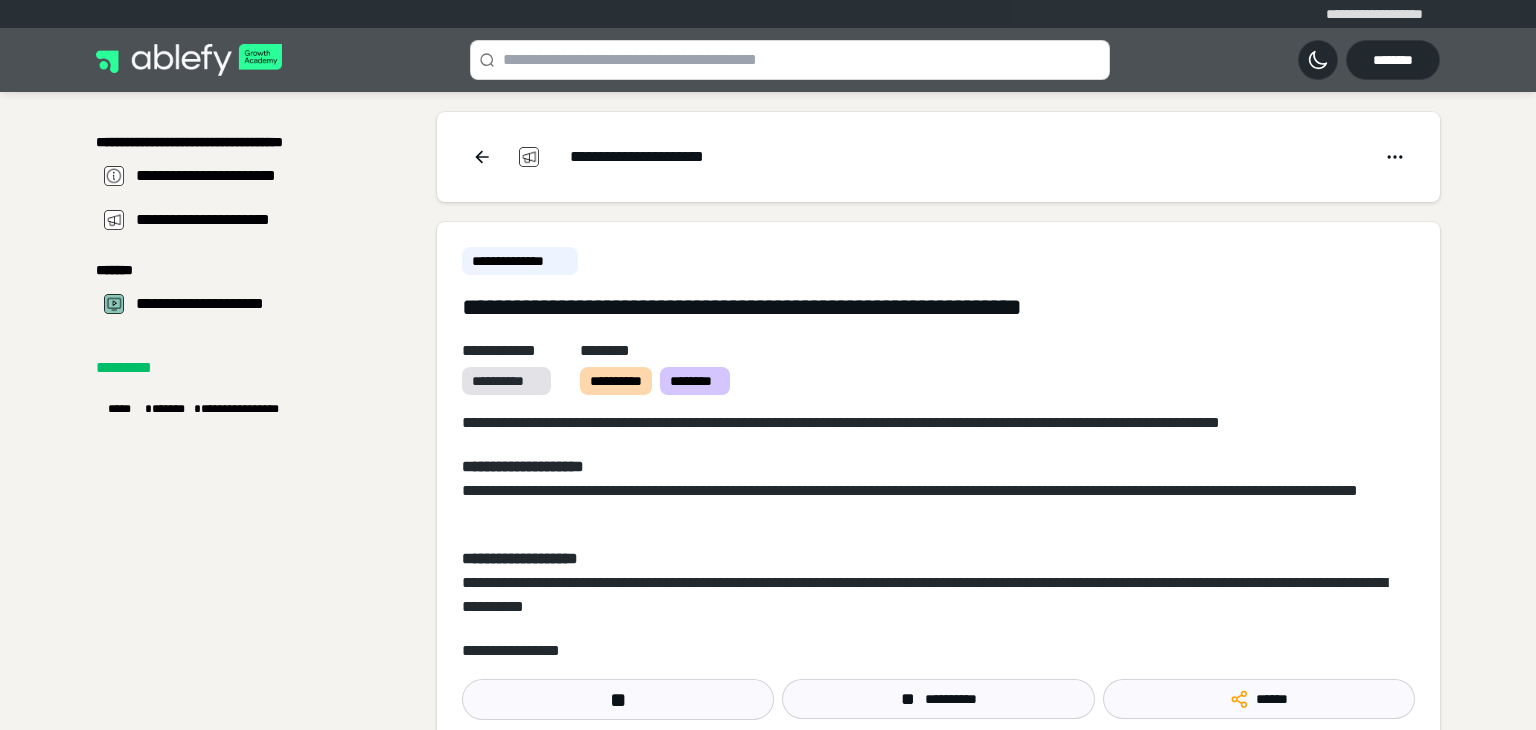 scroll, scrollTop: 0, scrollLeft: 0, axis: both 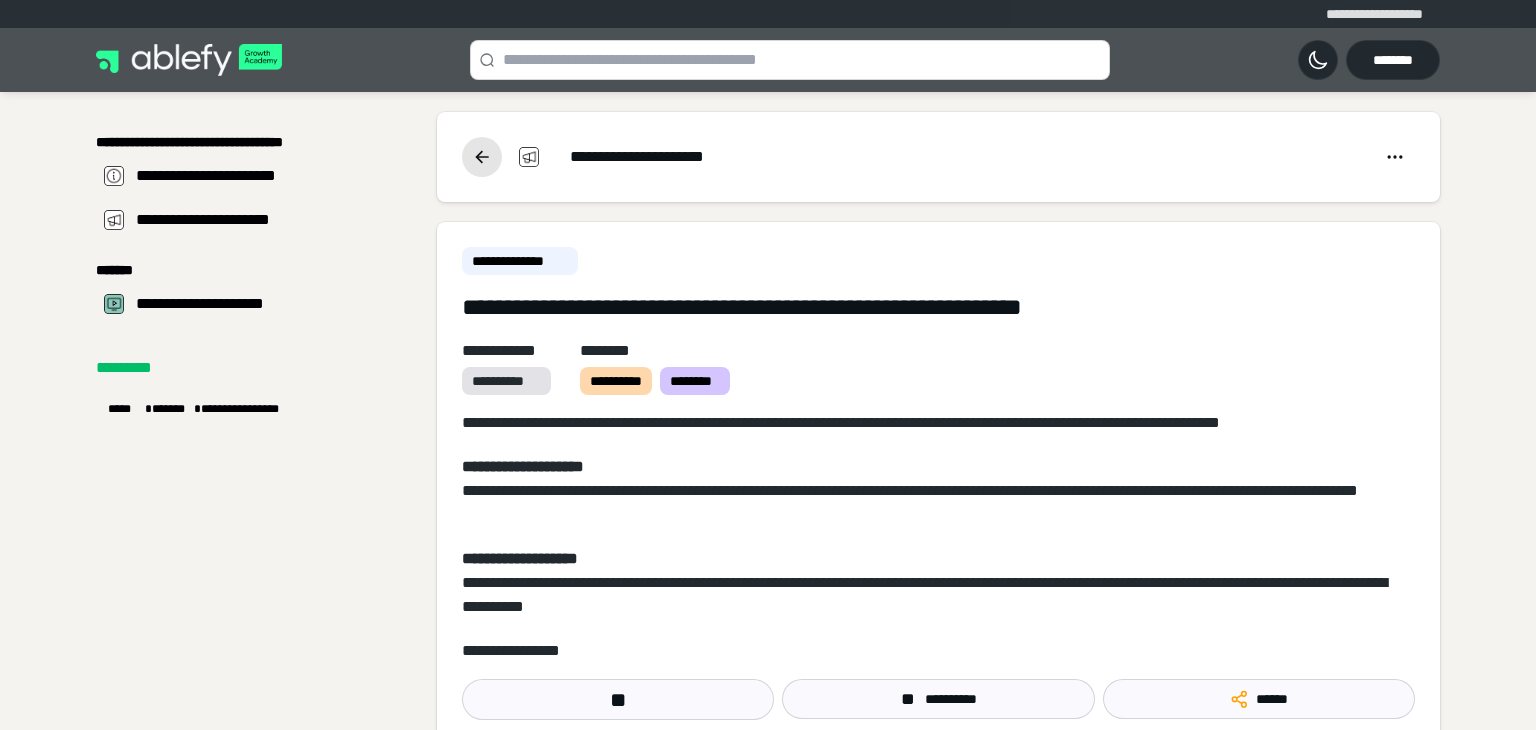 click 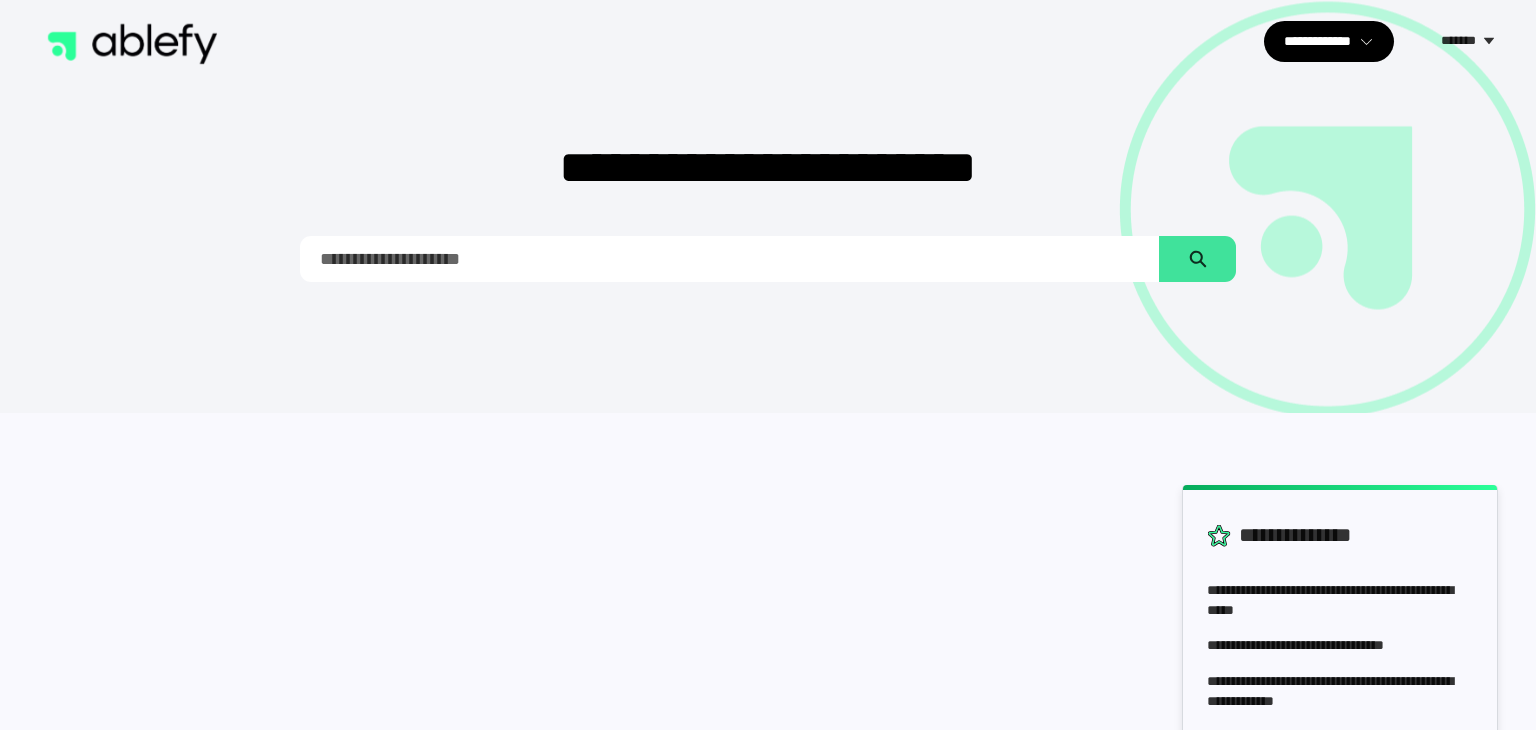 scroll, scrollTop: 0, scrollLeft: 0, axis: both 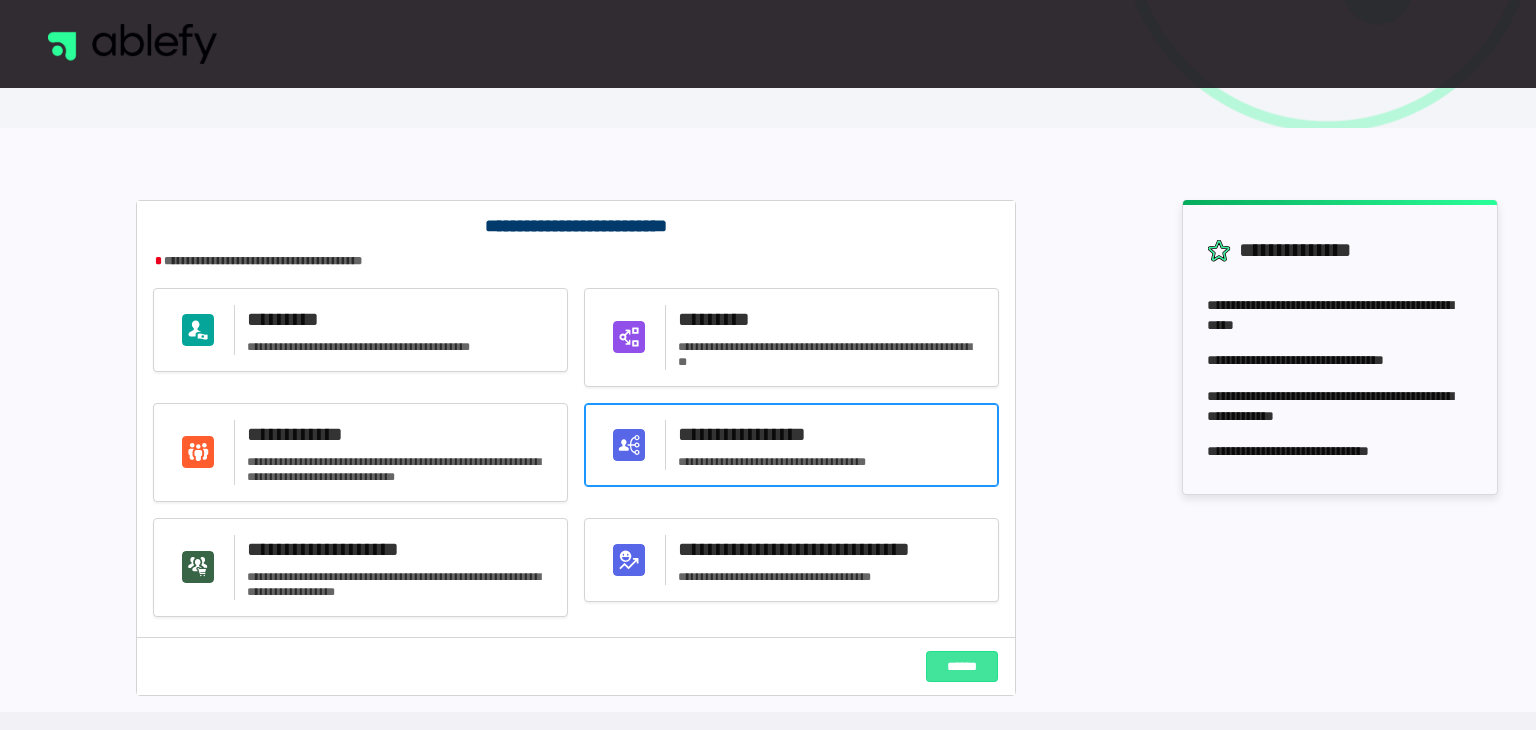 click on "**********" 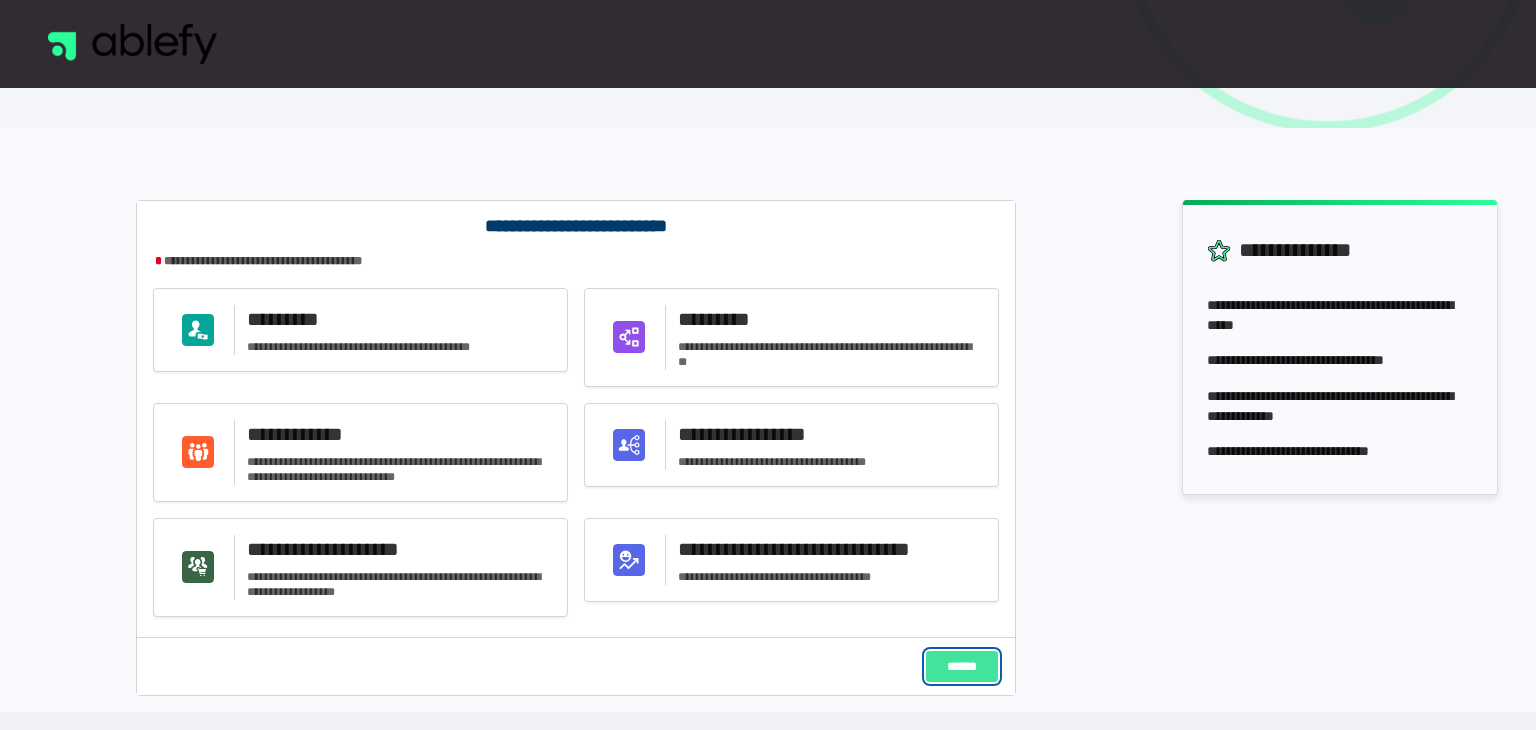 click on "******" 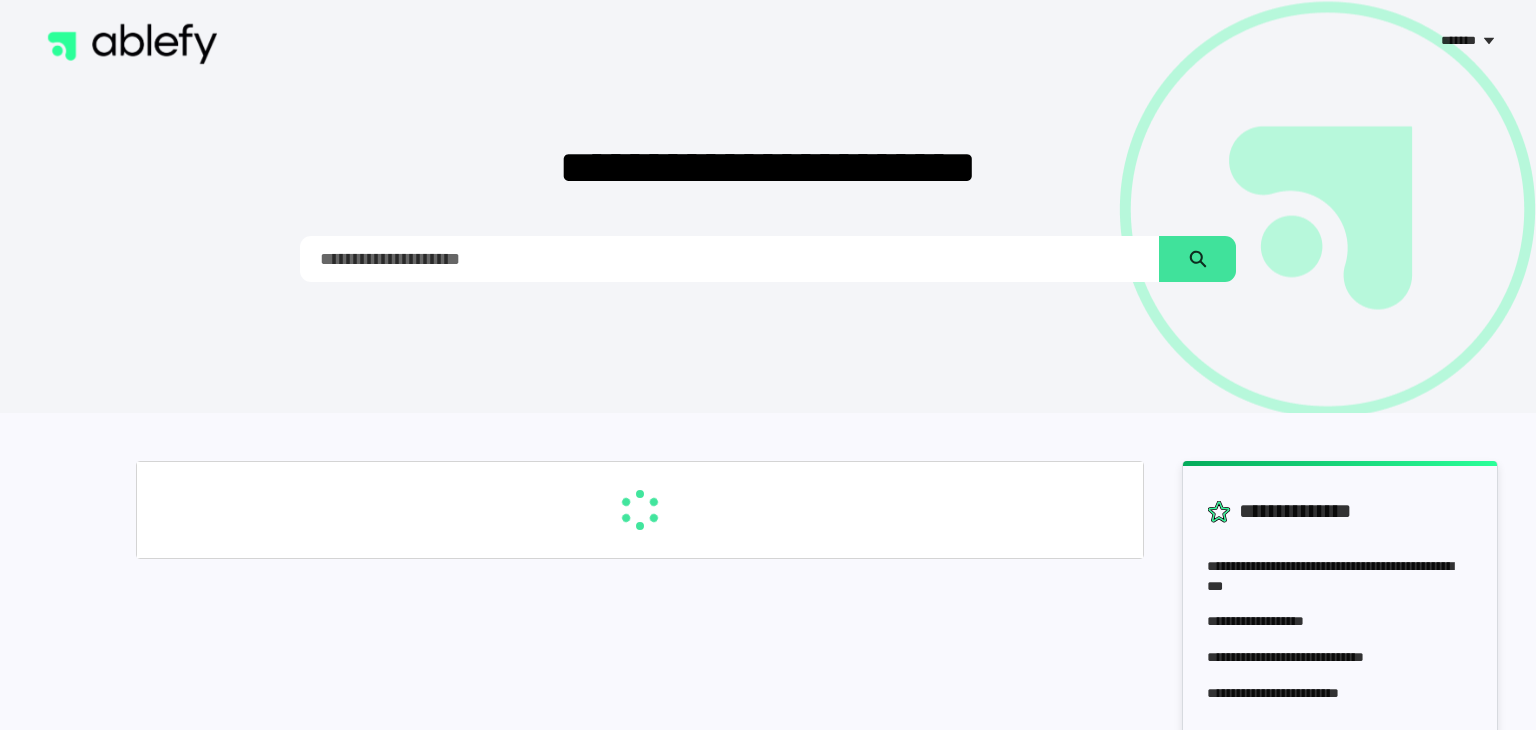 scroll, scrollTop: 0, scrollLeft: 0, axis: both 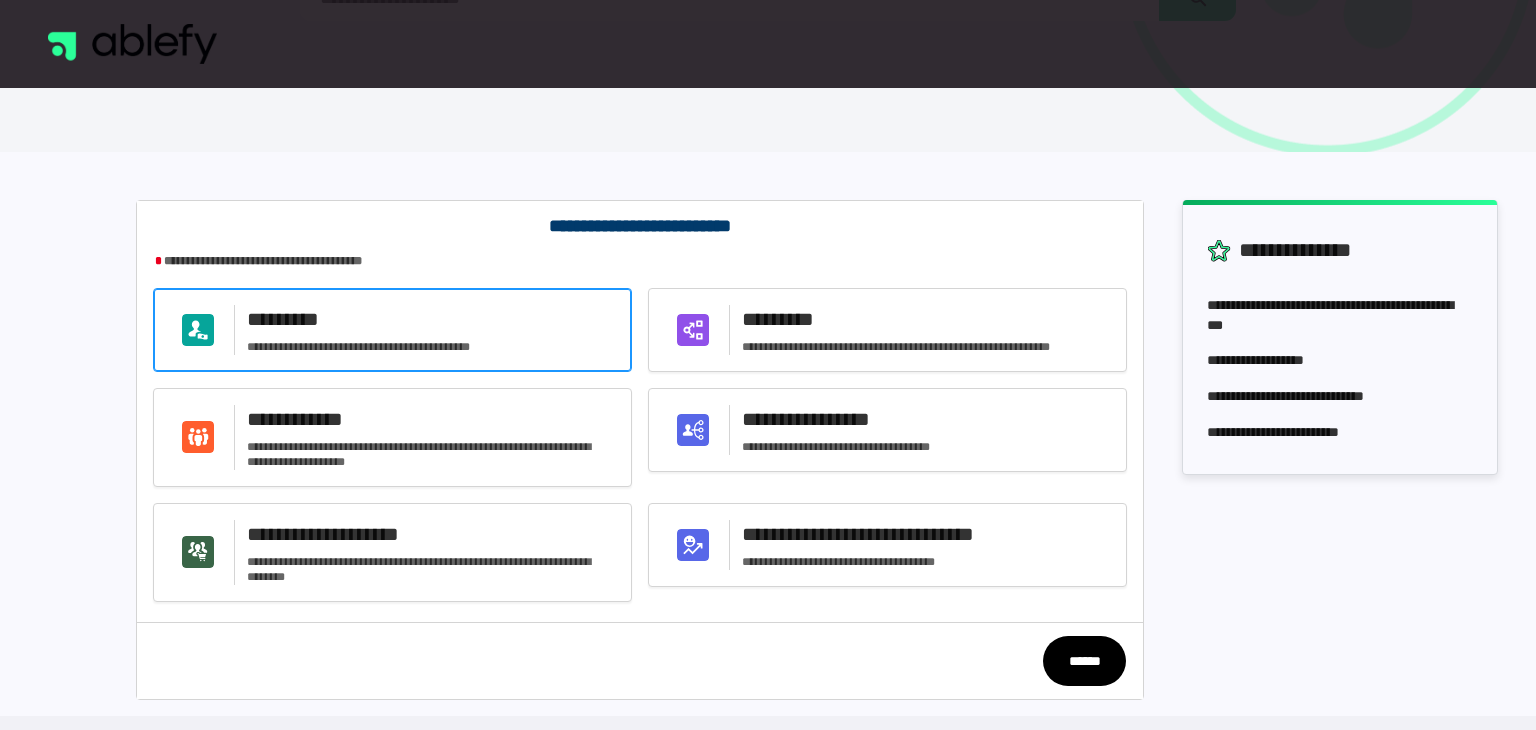 click on "*********" 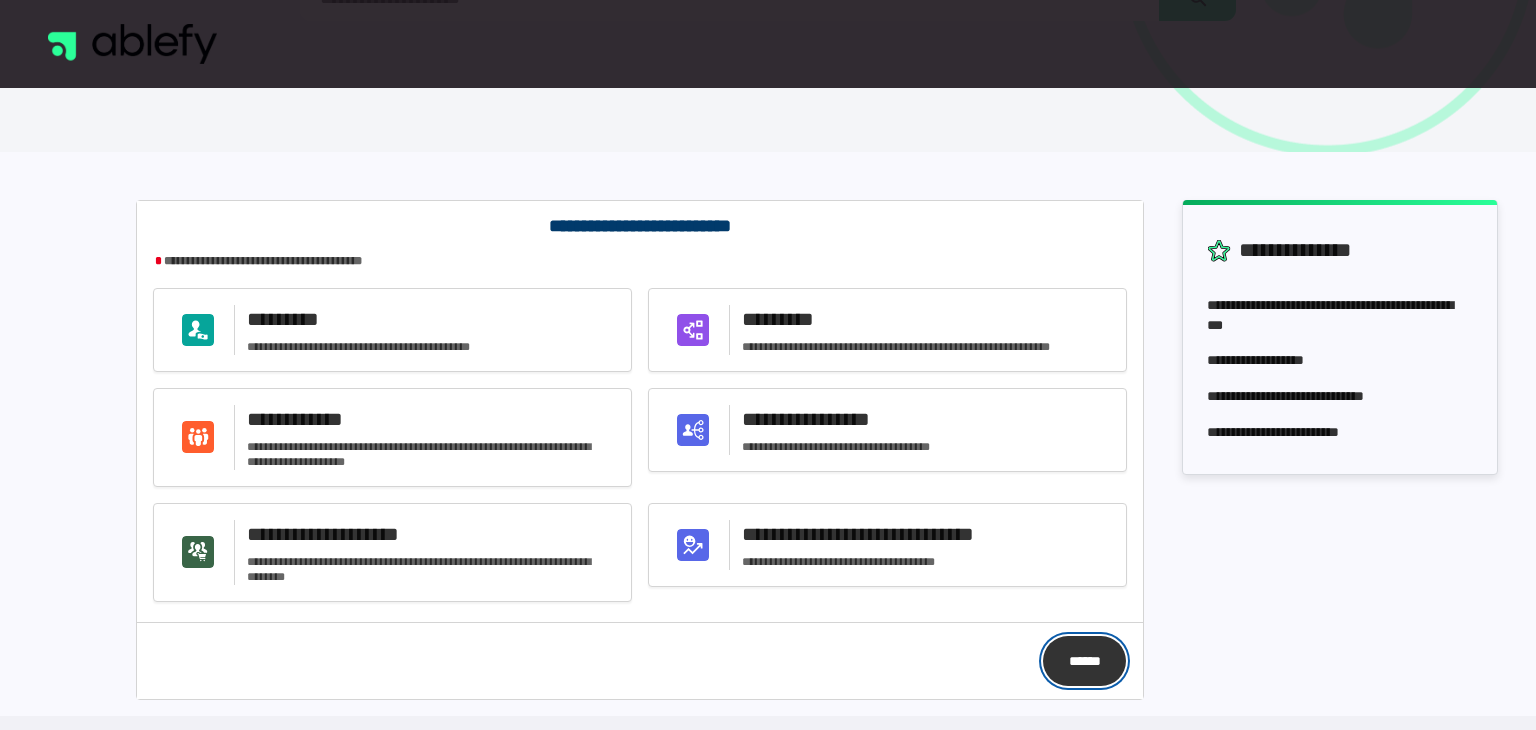 click on "******" 